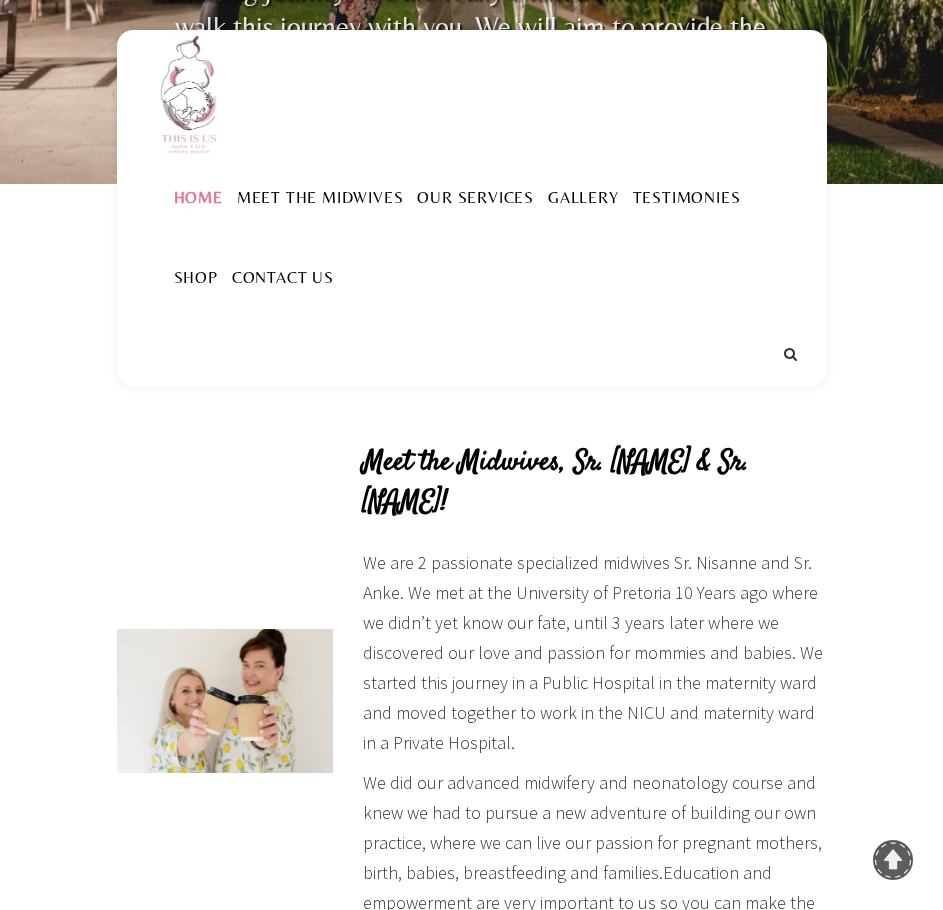 scroll, scrollTop: 623, scrollLeft: 0, axis: vertical 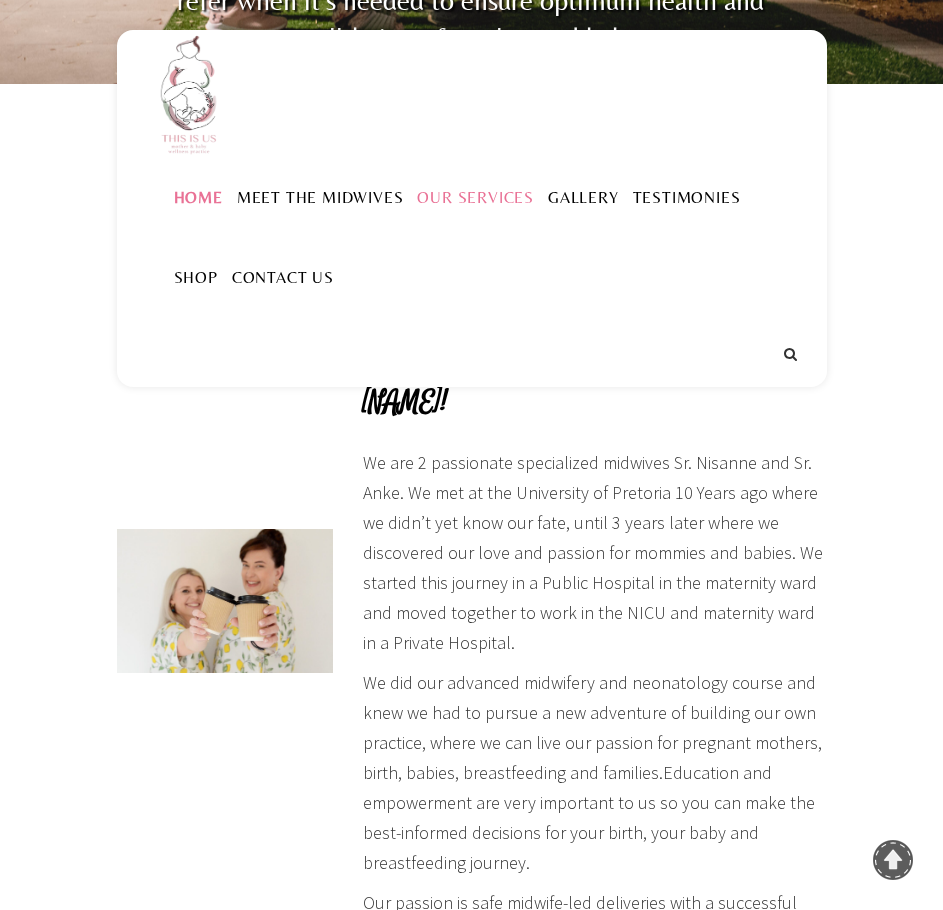 click on "Our Services" at bounding box center [475, 197] 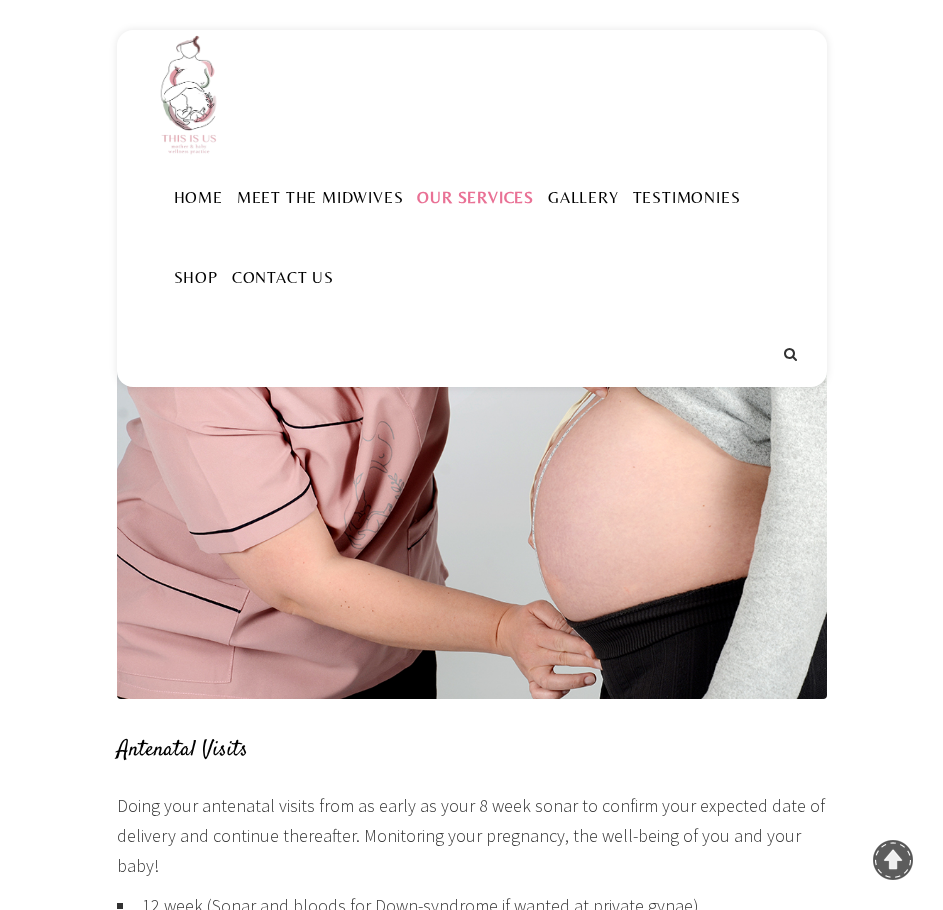 scroll, scrollTop: 400, scrollLeft: 0, axis: vertical 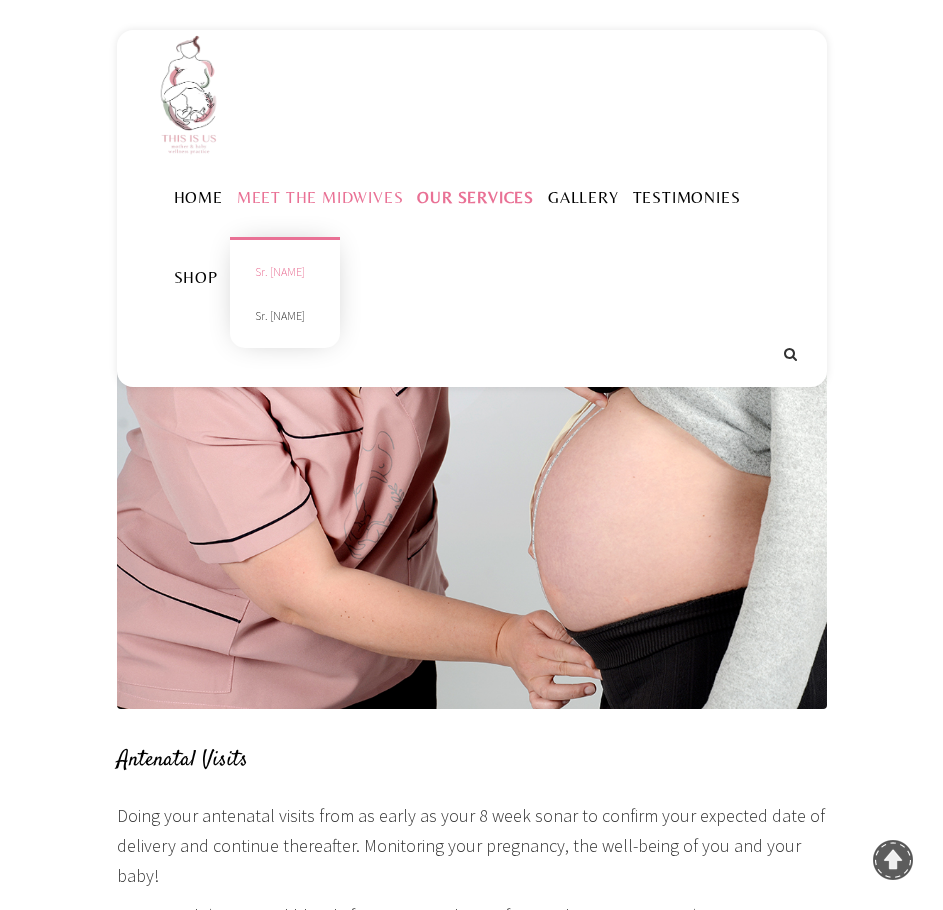 click on "Sr. [NAME]" at bounding box center (285, 272) 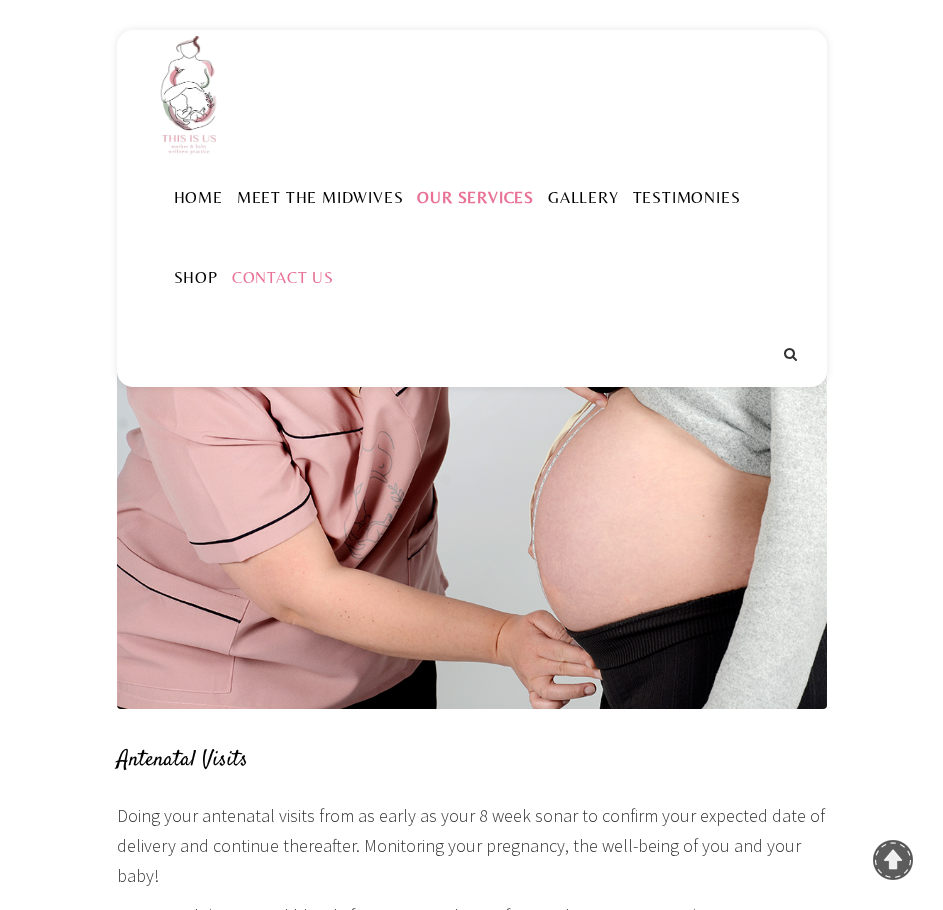 click on "Contact Us" at bounding box center [283, 277] 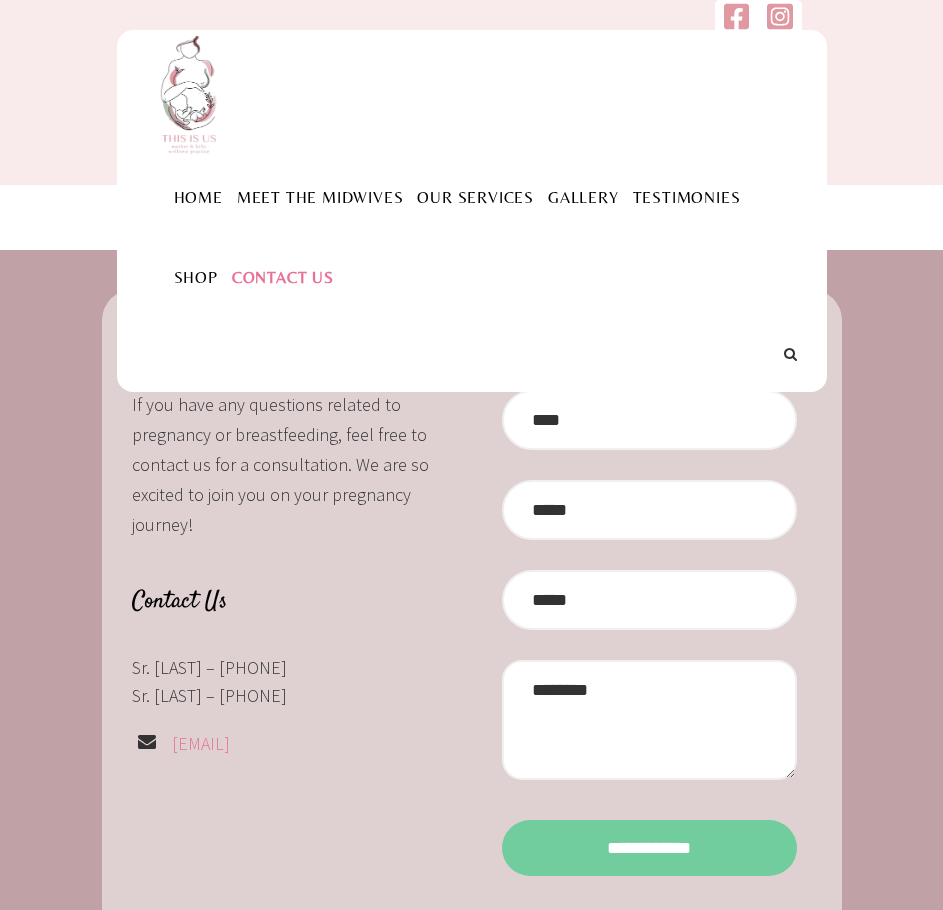 scroll, scrollTop: 0, scrollLeft: 0, axis: both 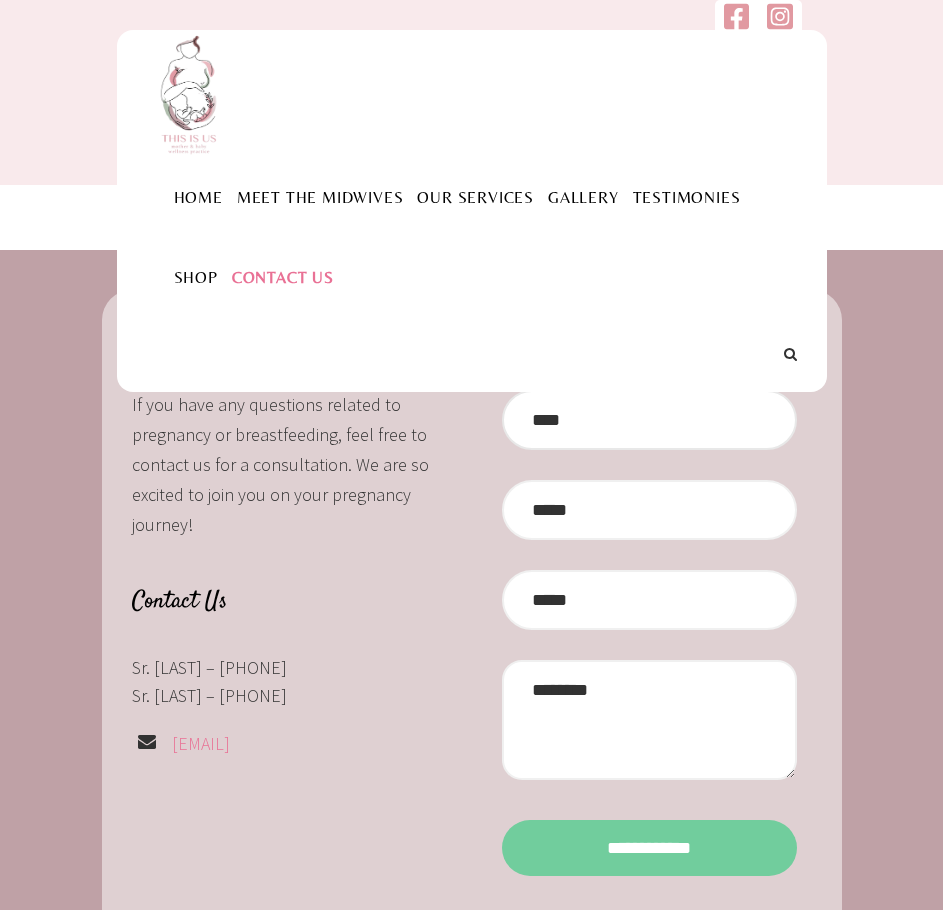 click at bounding box center [649, 420] 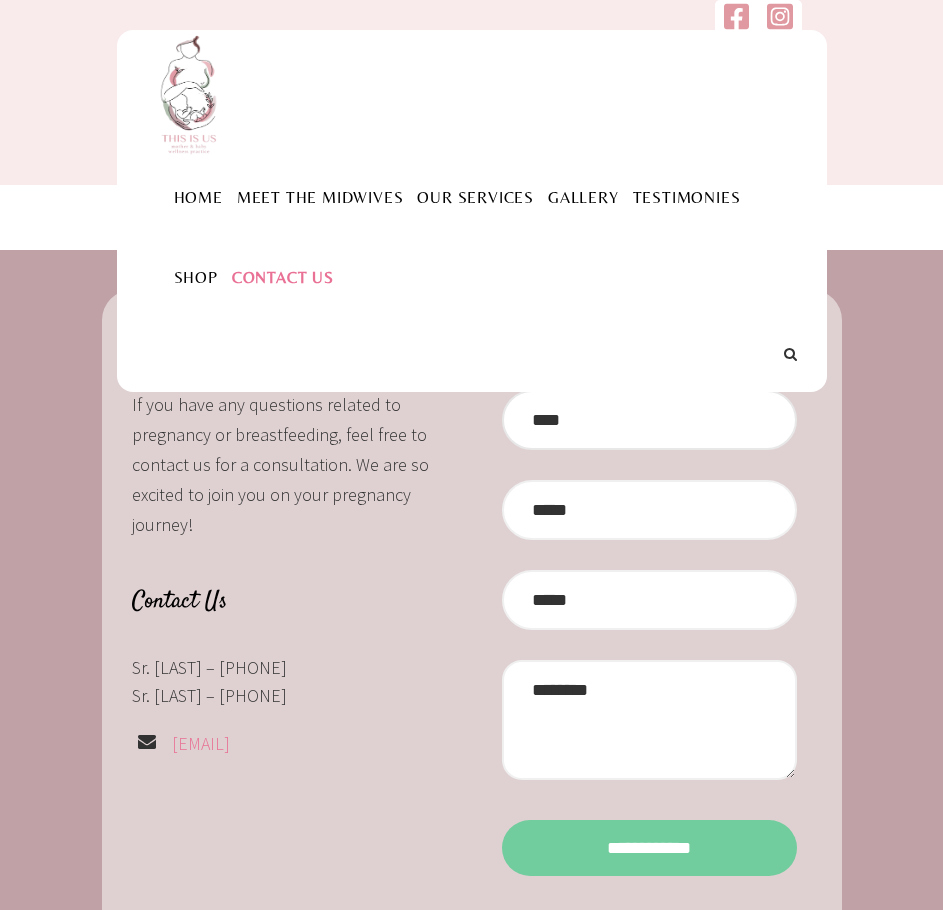 type on "**********" 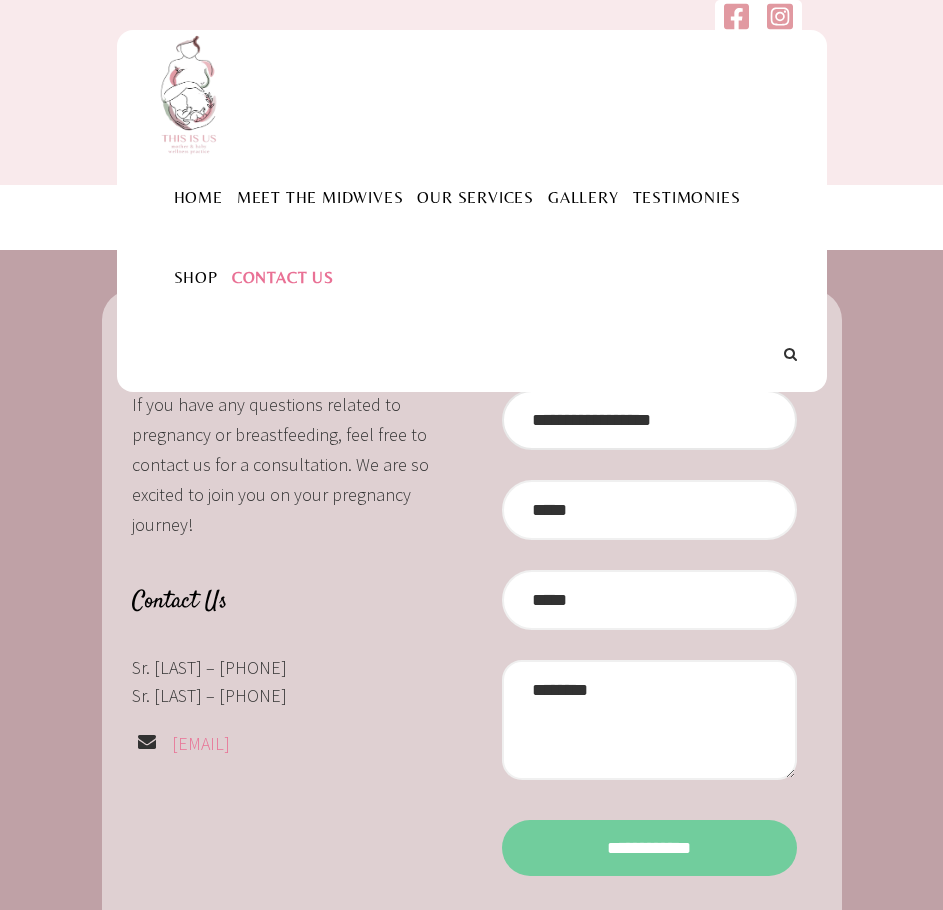 type on "**********" 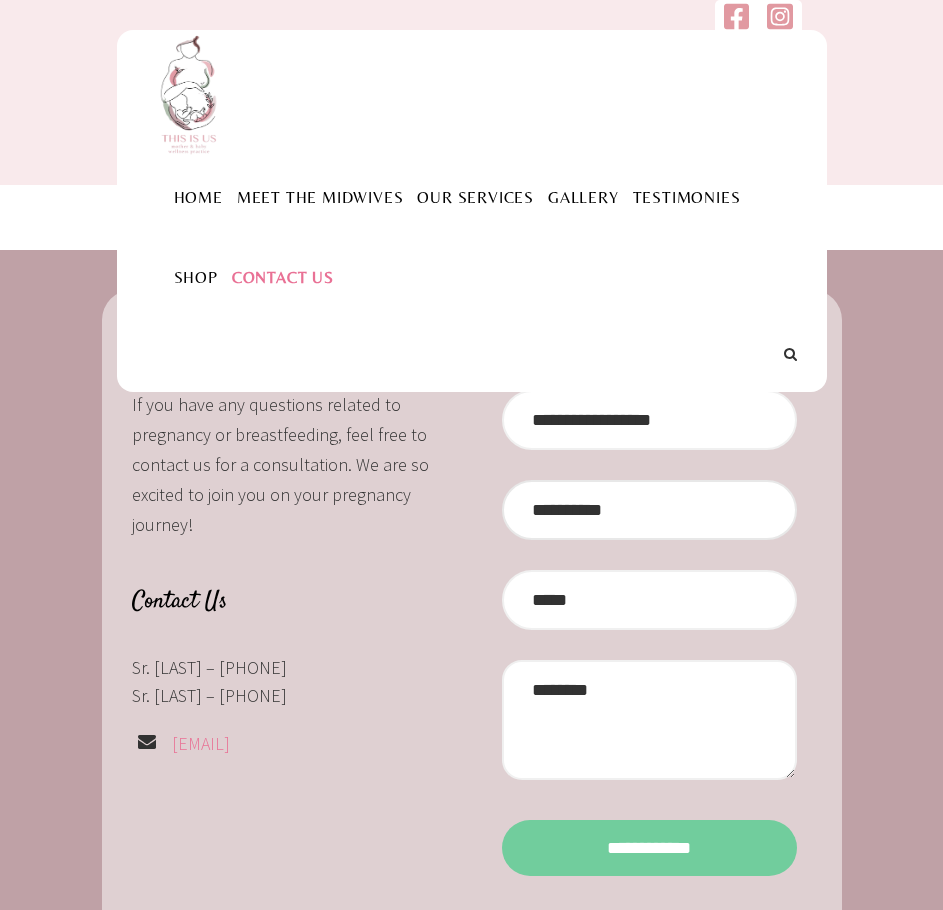 type on "**********" 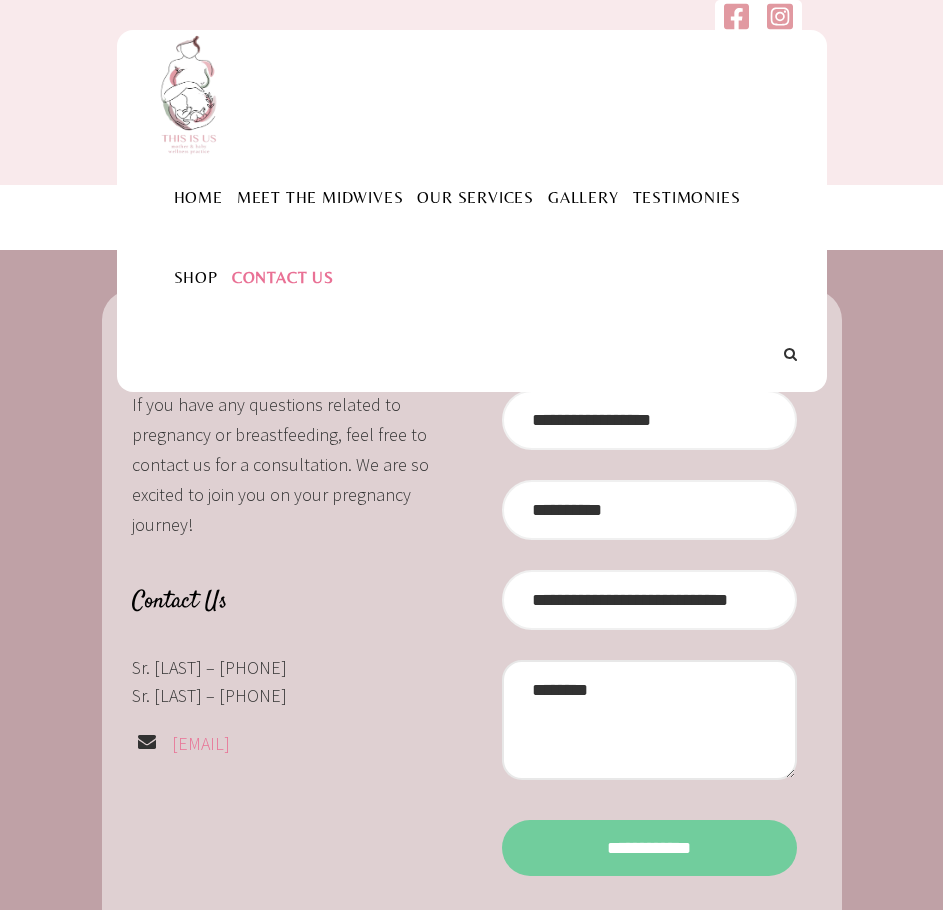 click at bounding box center [649, 720] 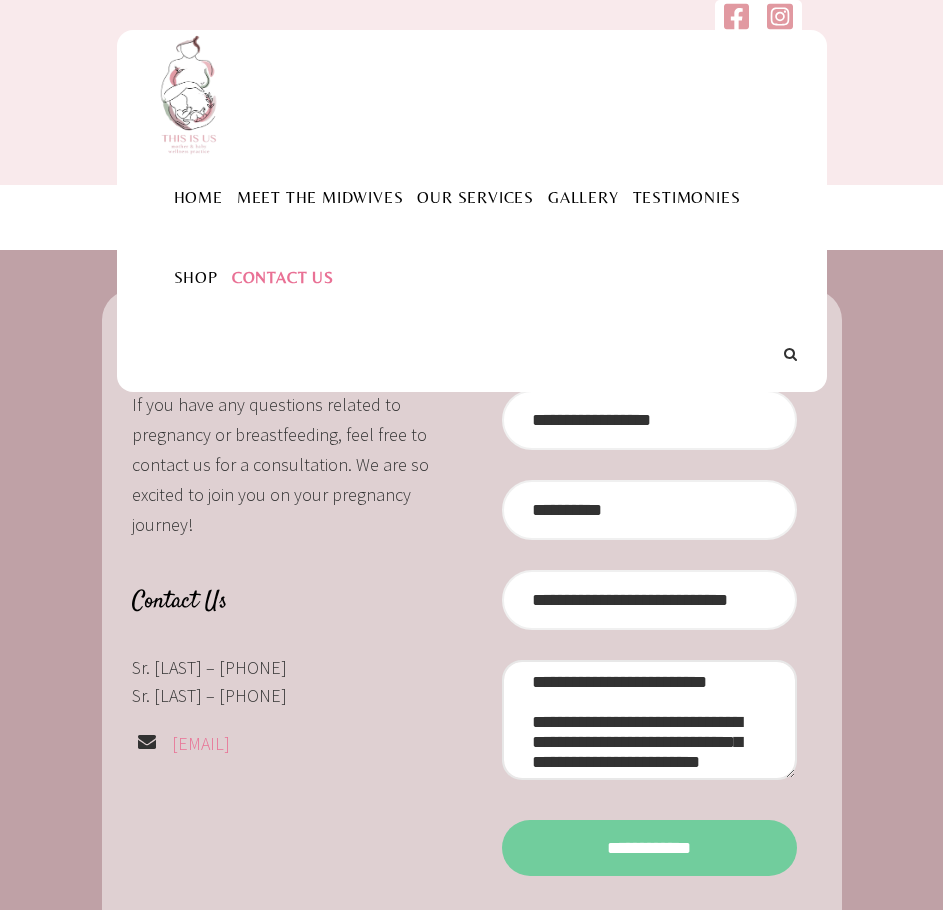 scroll, scrollTop: 69, scrollLeft: 0, axis: vertical 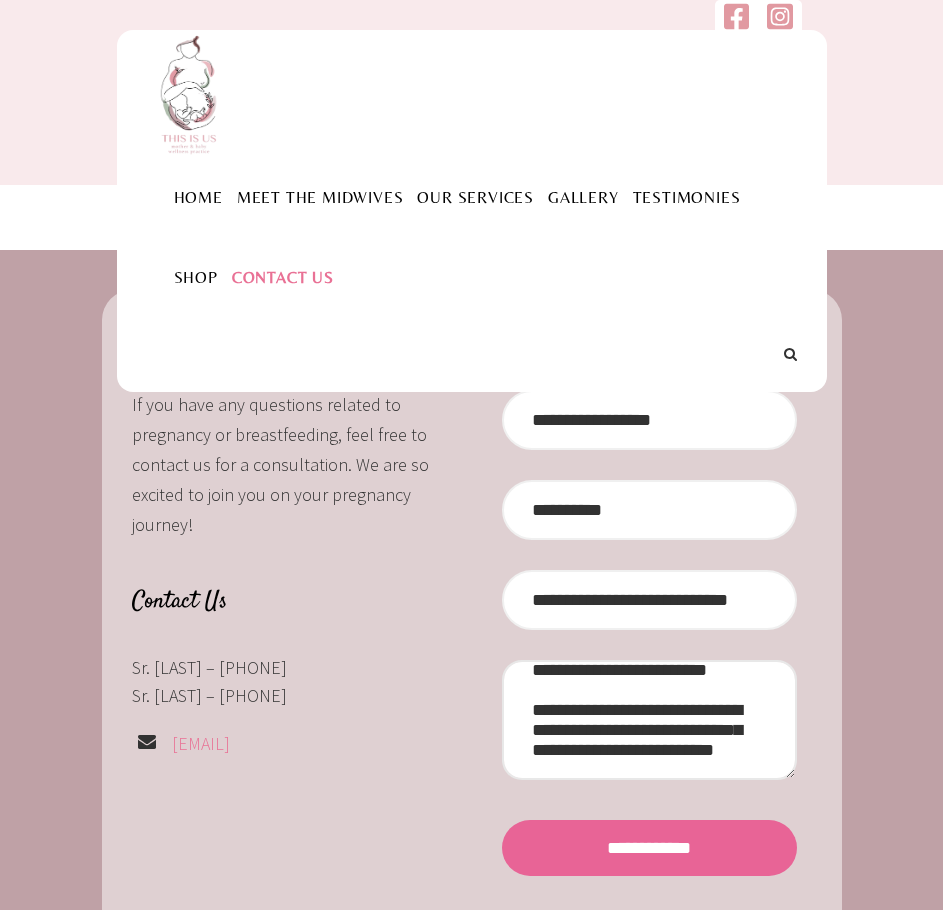 type on "**********" 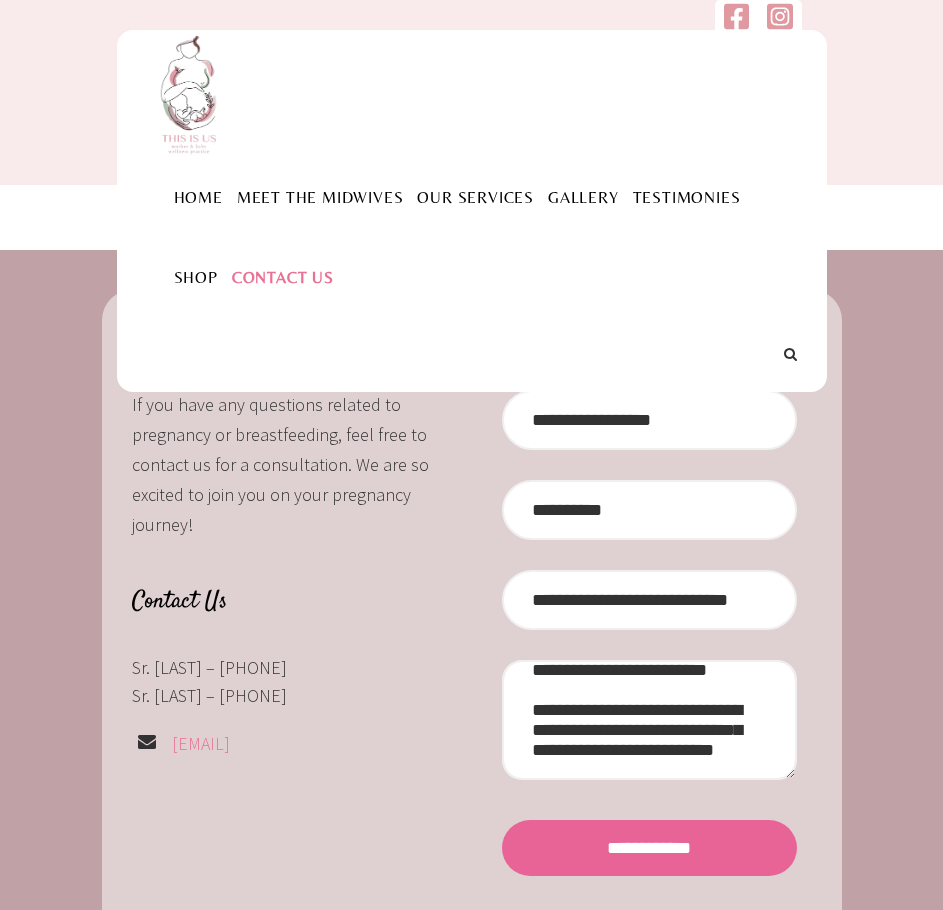 click on "**********" at bounding box center (649, 848) 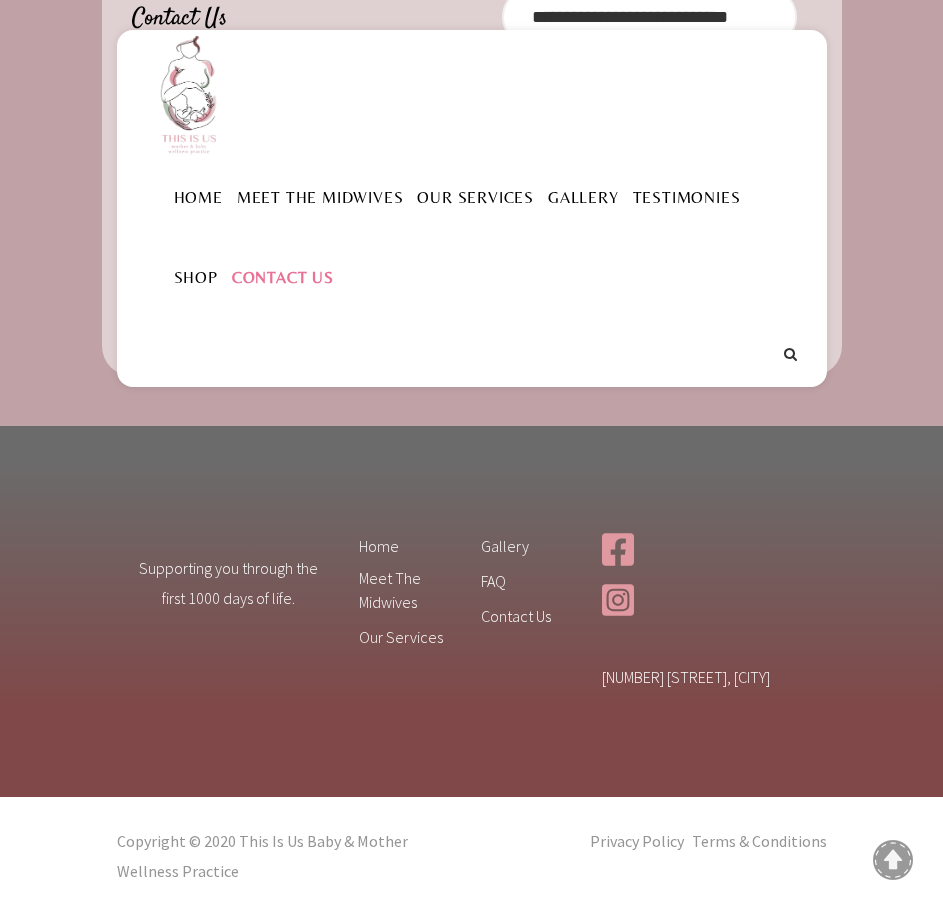 scroll, scrollTop: 527, scrollLeft: 0, axis: vertical 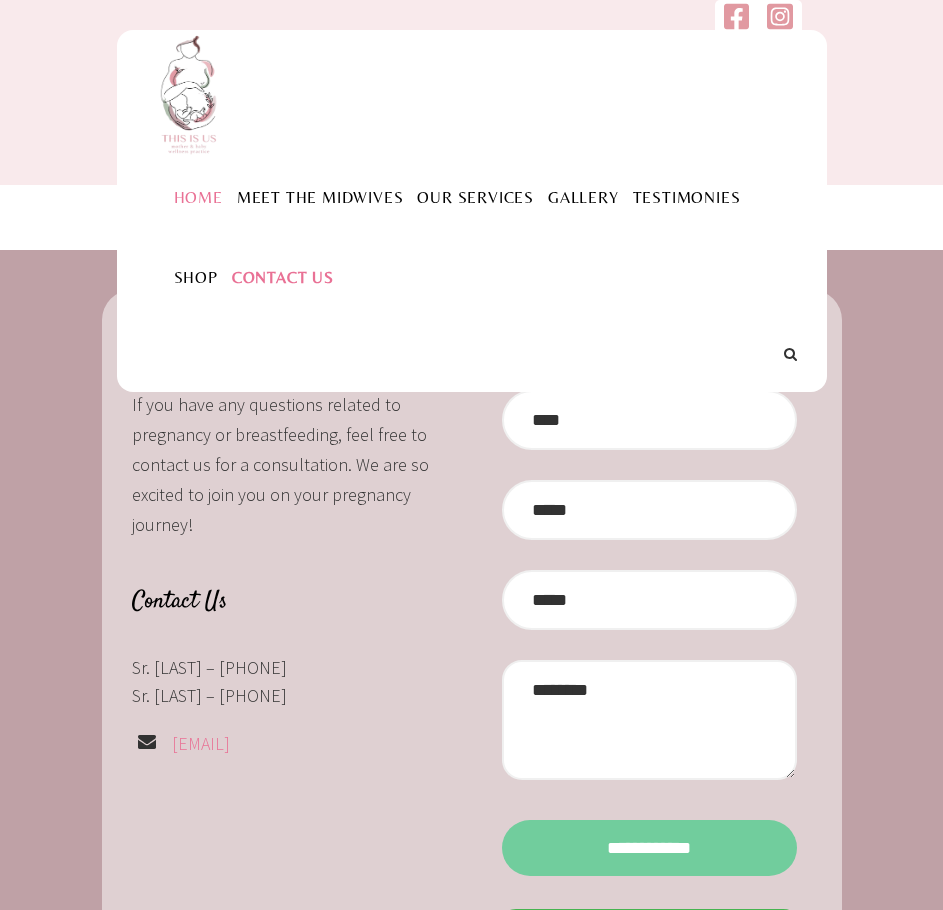 click on "Home" at bounding box center (198, 197) 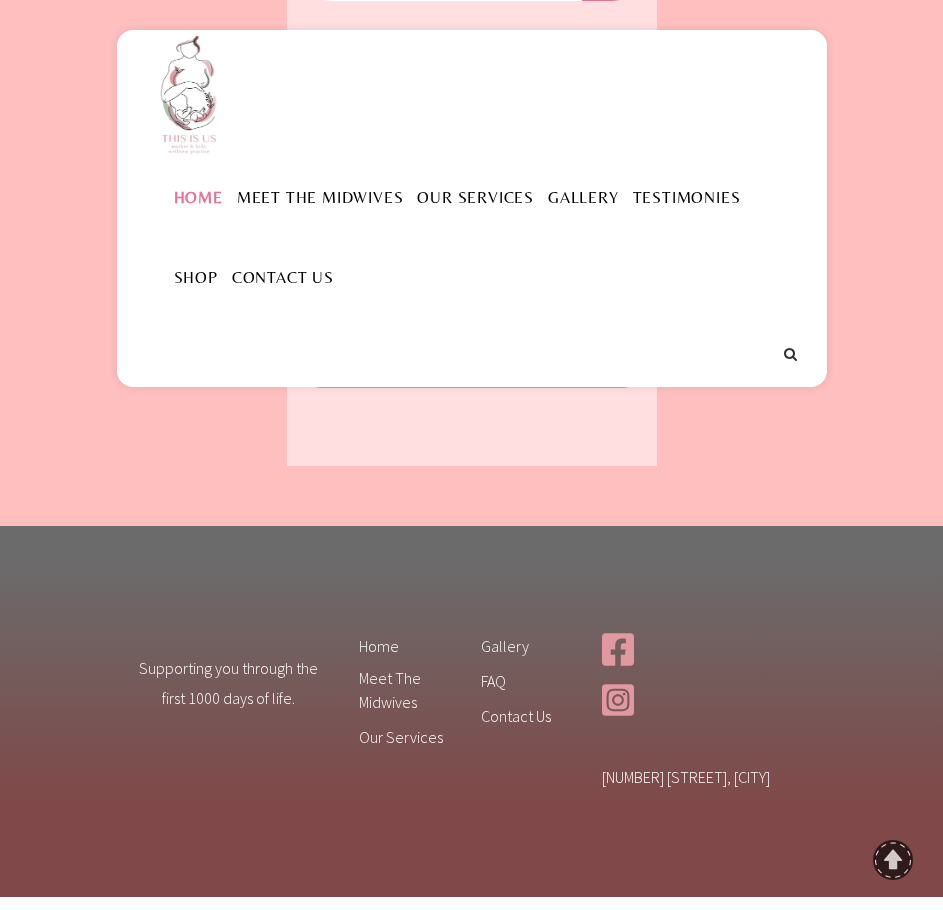 scroll, scrollTop: 3197, scrollLeft: 0, axis: vertical 